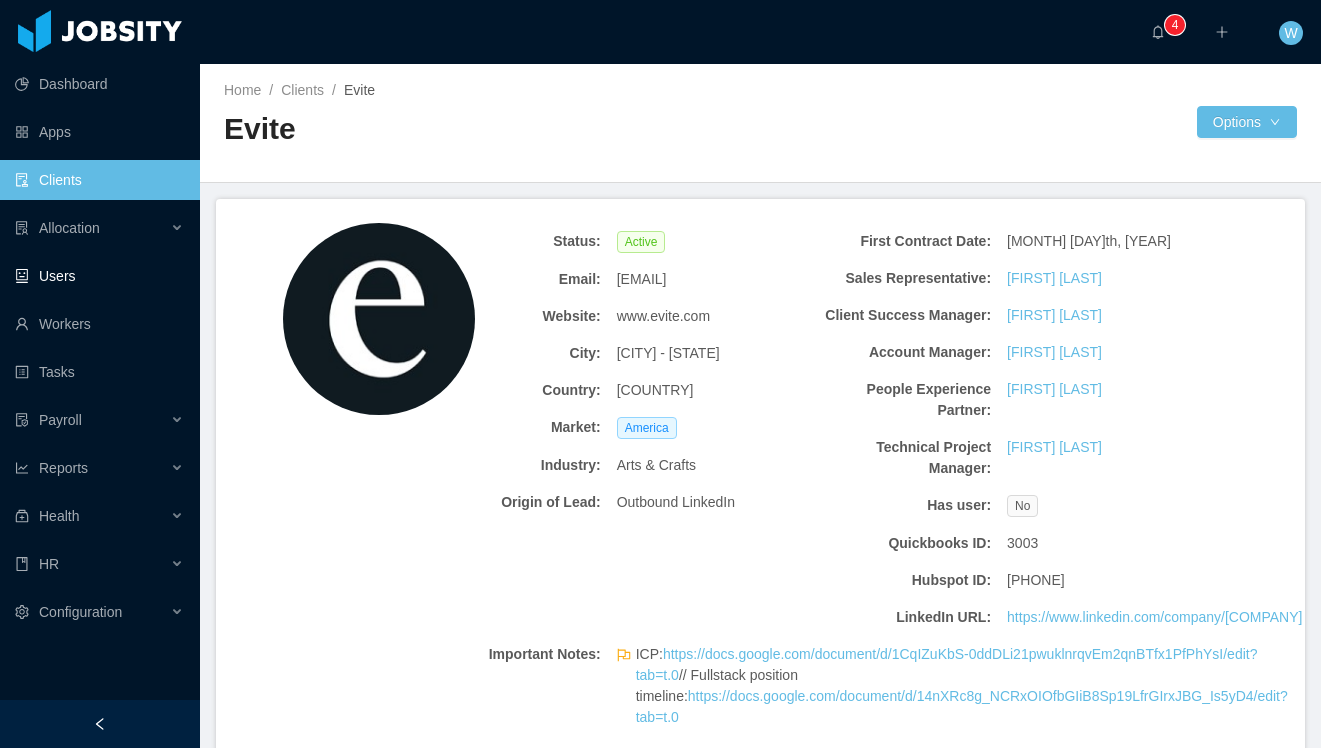 scroll, scrollTop: 0, scrollLeft: 0, axis: both 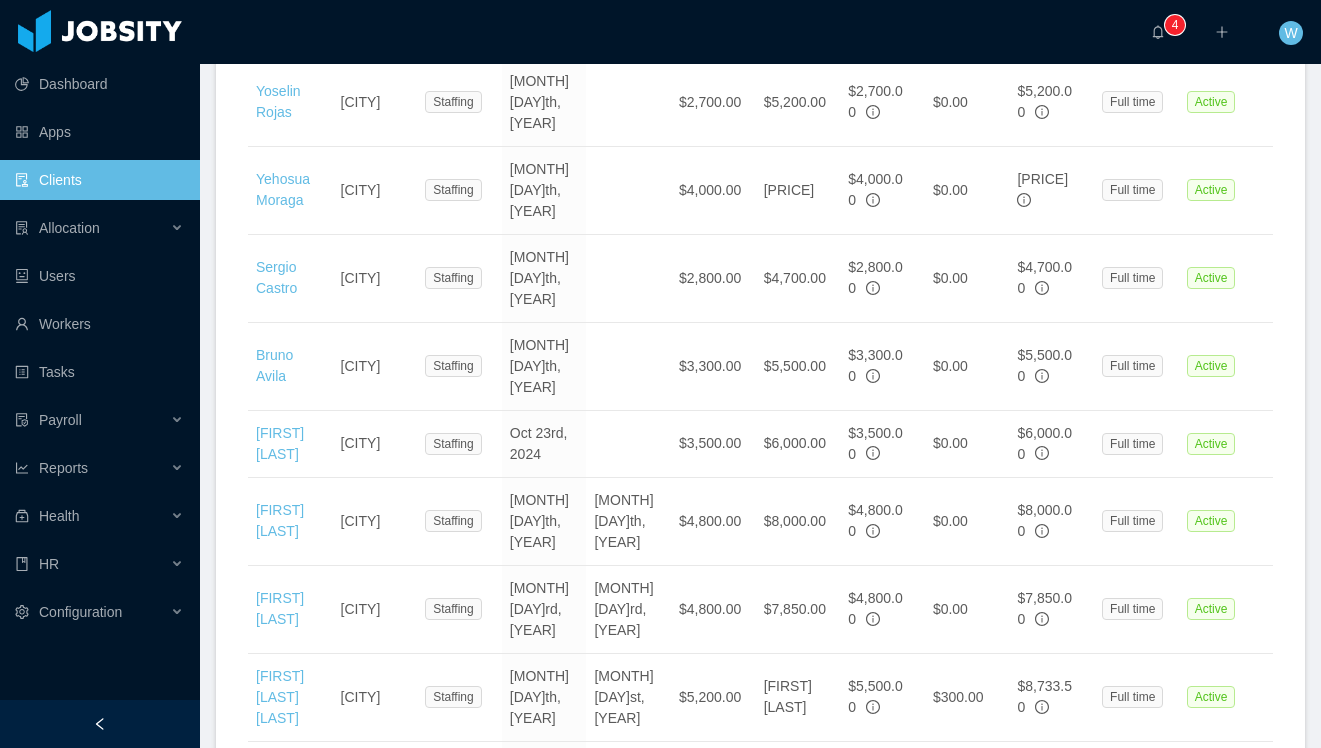 click on "Clients" at bounding box center (99, 180) 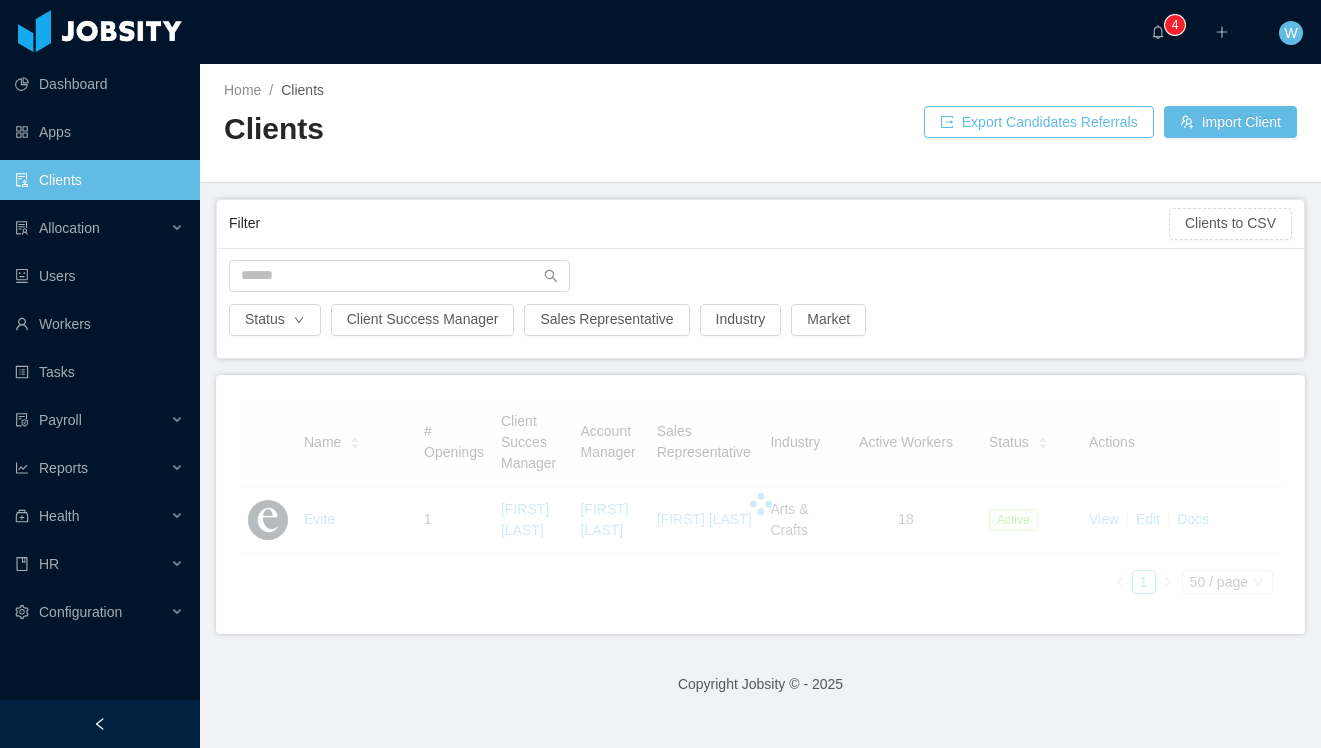 scroll, scrollTop: 0, scrollLeft: 0, axis: both 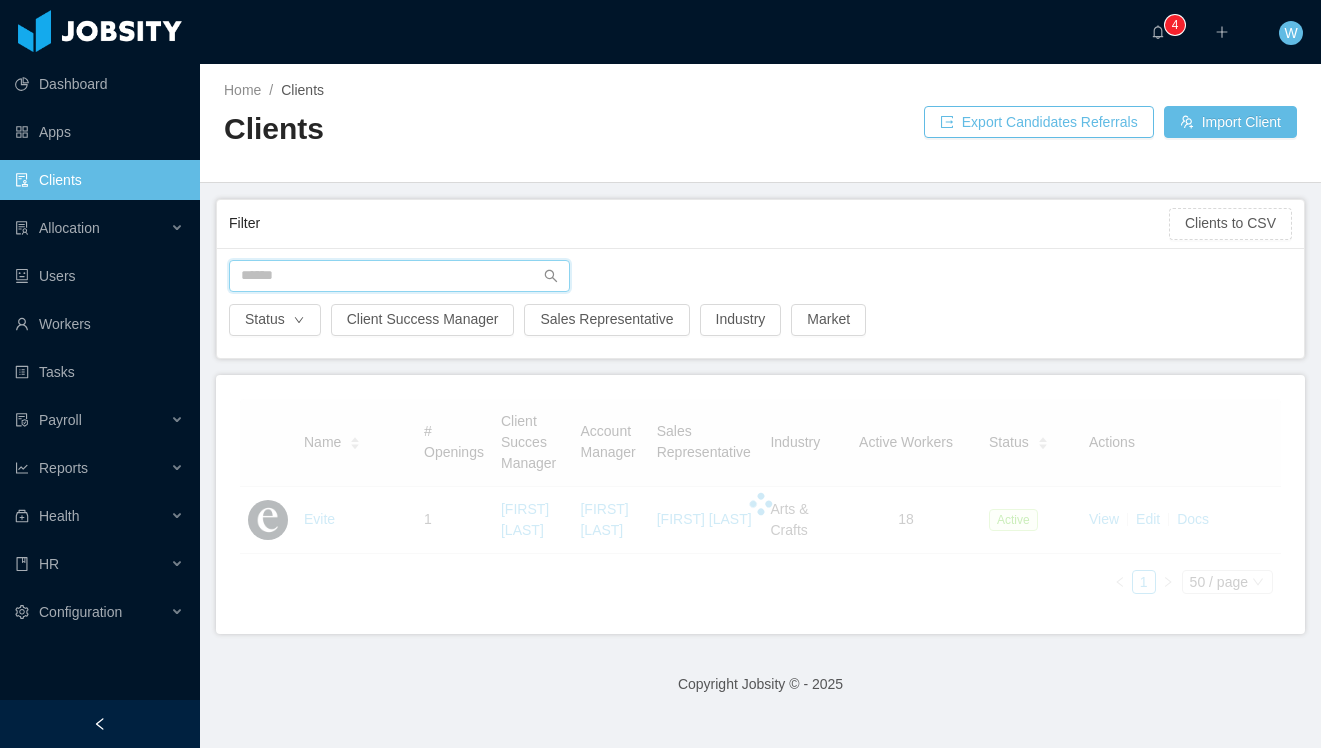 click at bounding box center [399, 276] 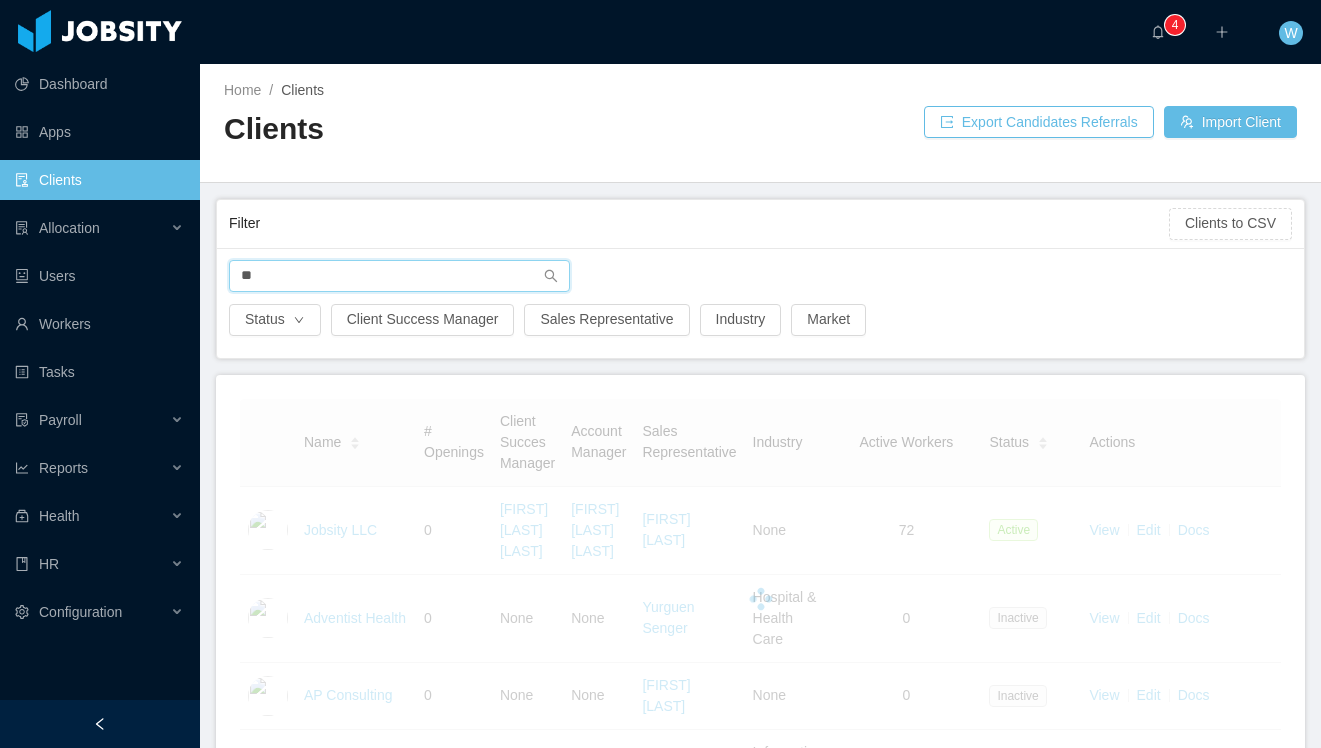 type on "*" 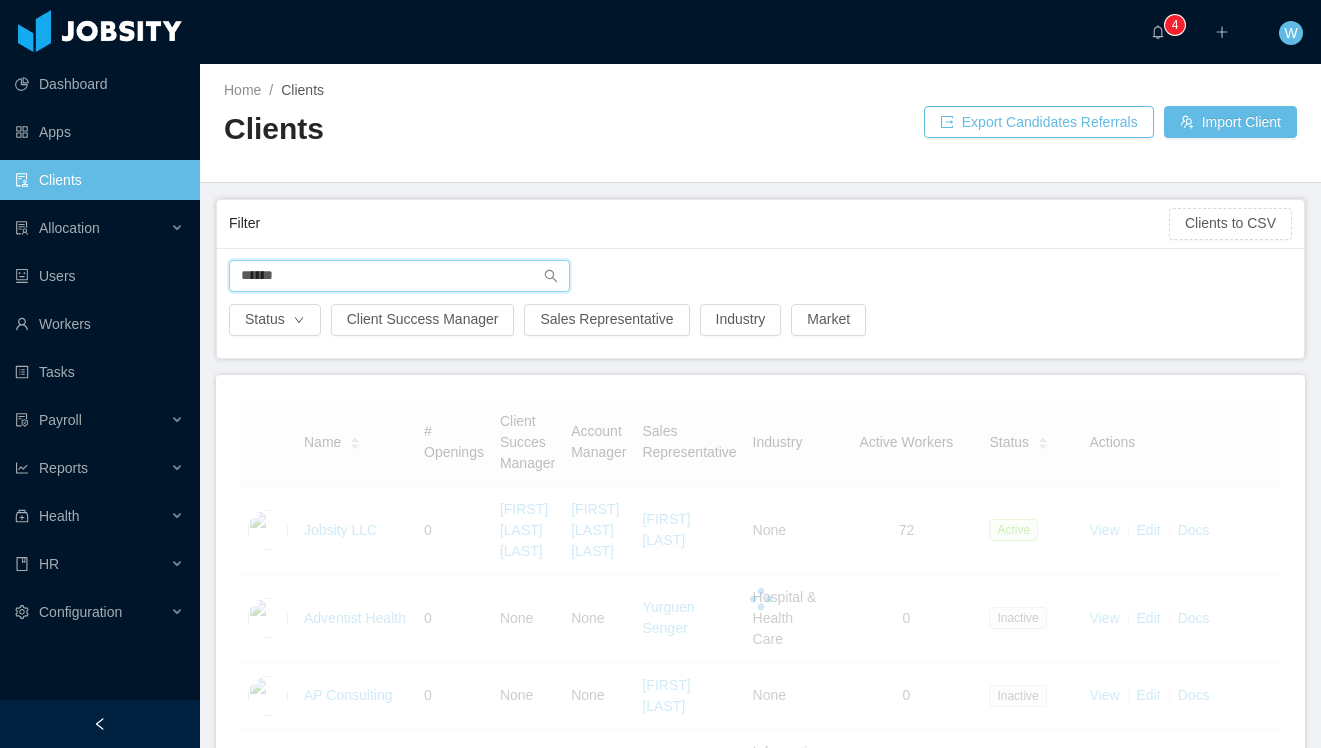 type on "******" 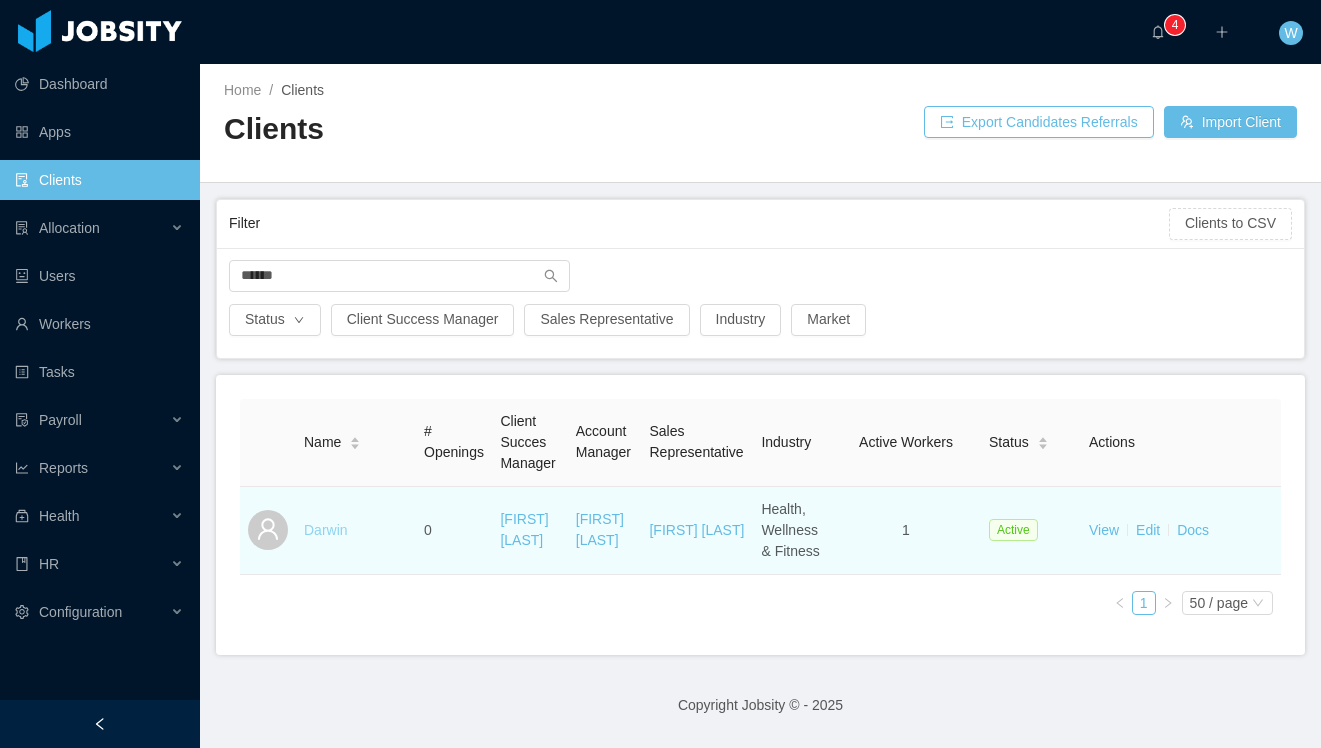 click on "Darwin" at bounding box center [326, 530] 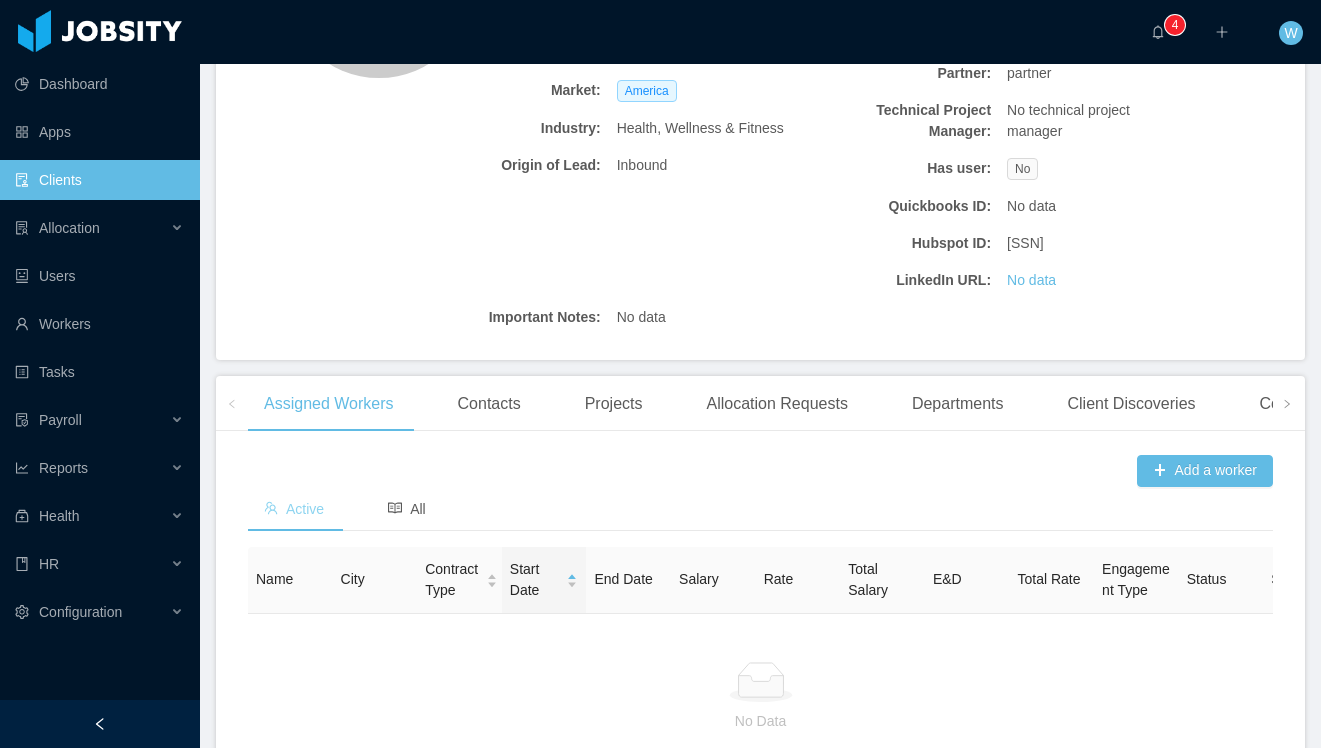 scroll, scrollTop: 350, scrollLeft: 0, axis: vertical 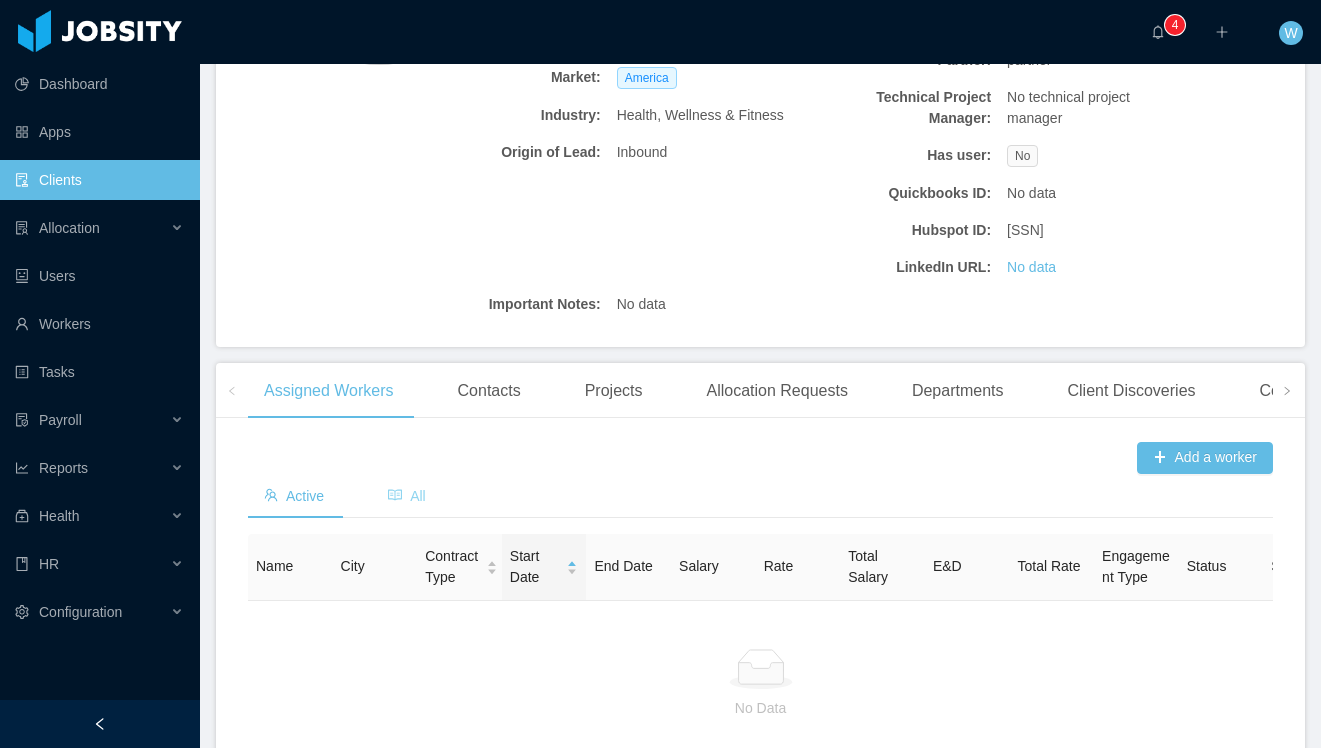 click on "All" at bounding box center (407, 496) 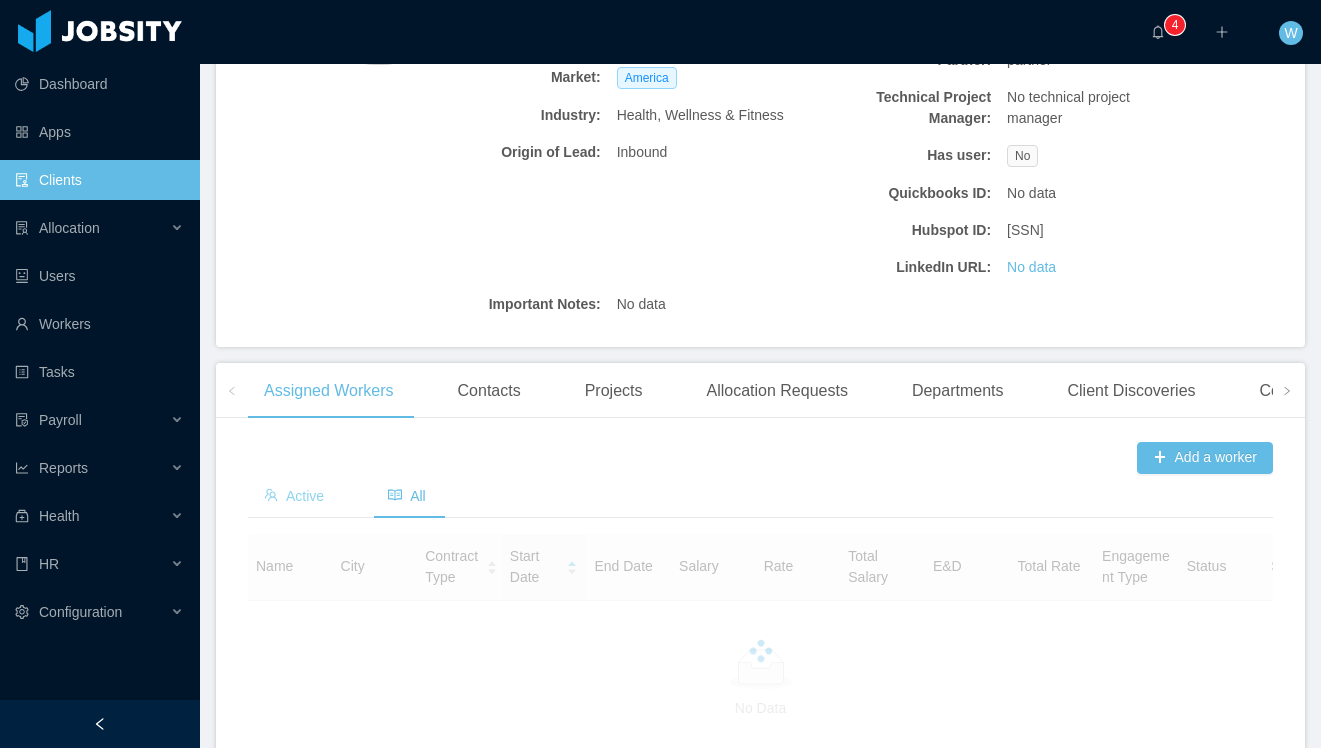 click on "Active" at bounding box center (294, 496) 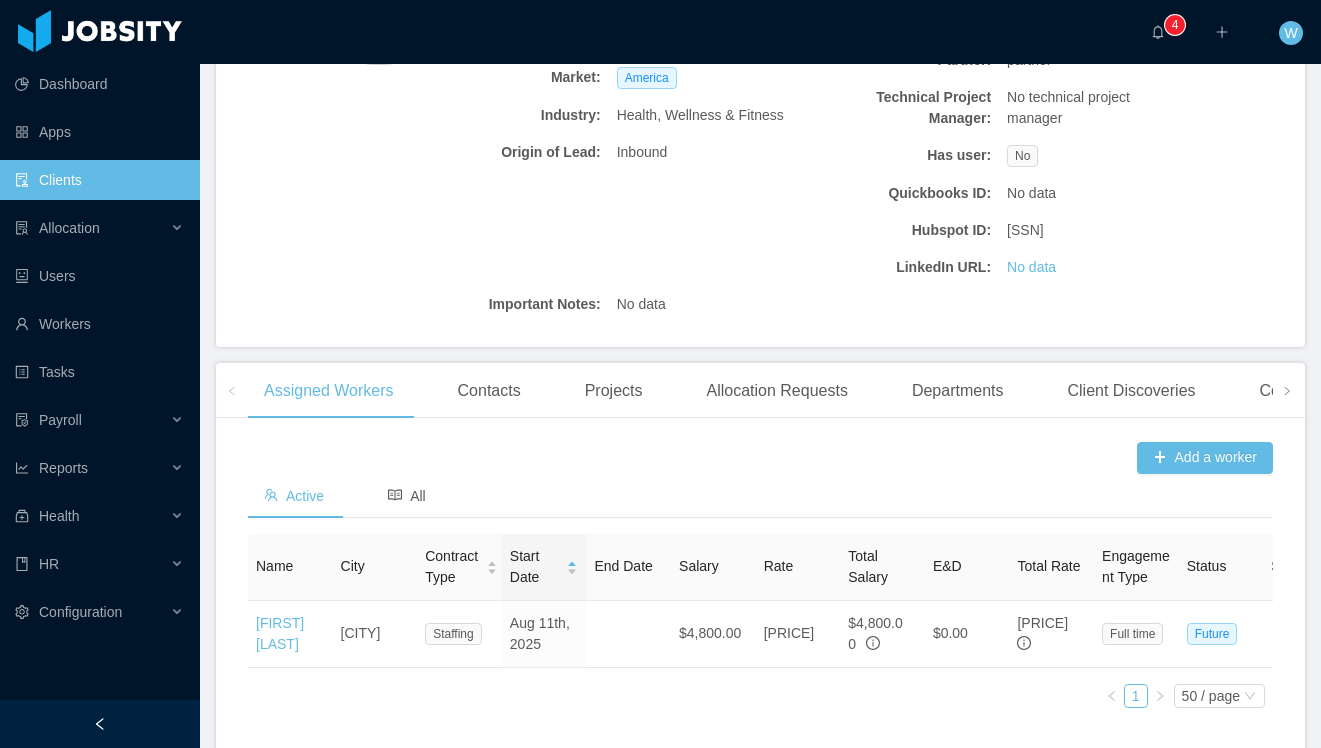 scroll, scrollTop: 0, scrollLeft: 0, axis: both 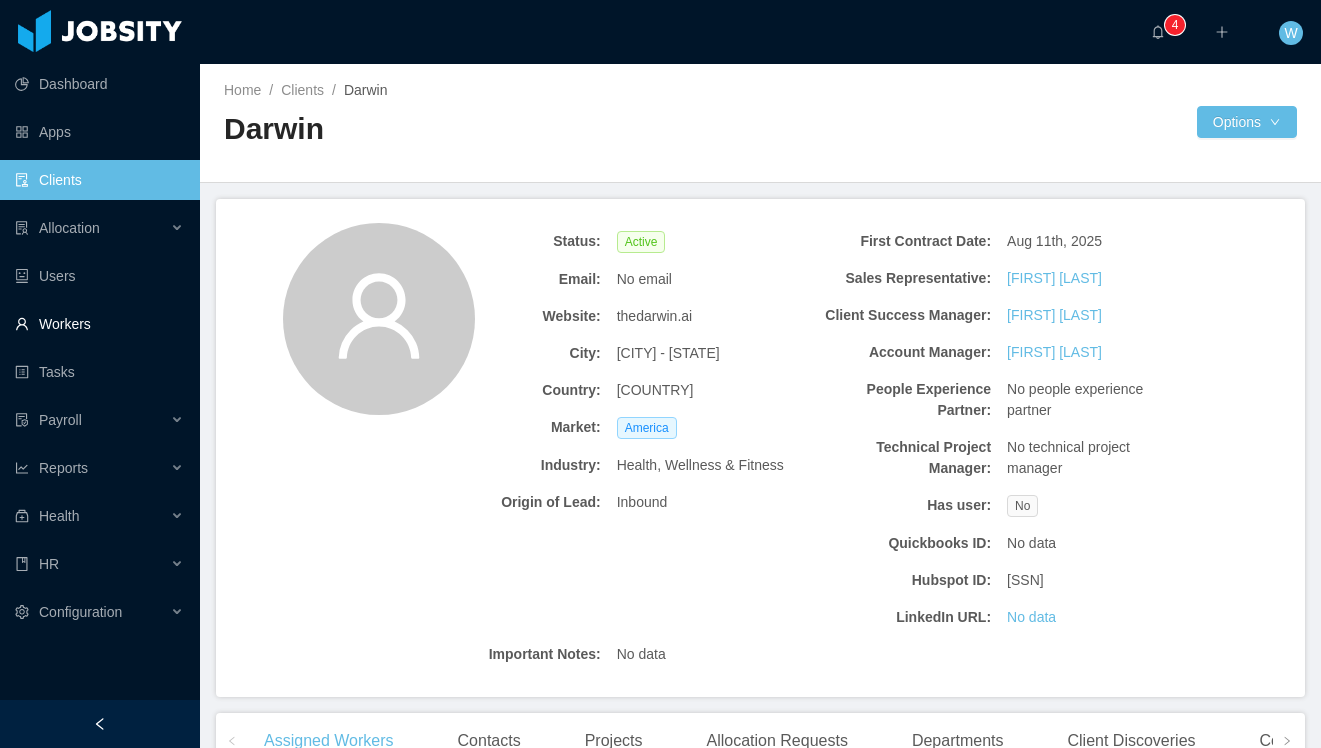 click on "Workers" at bounding box center (99, 324) 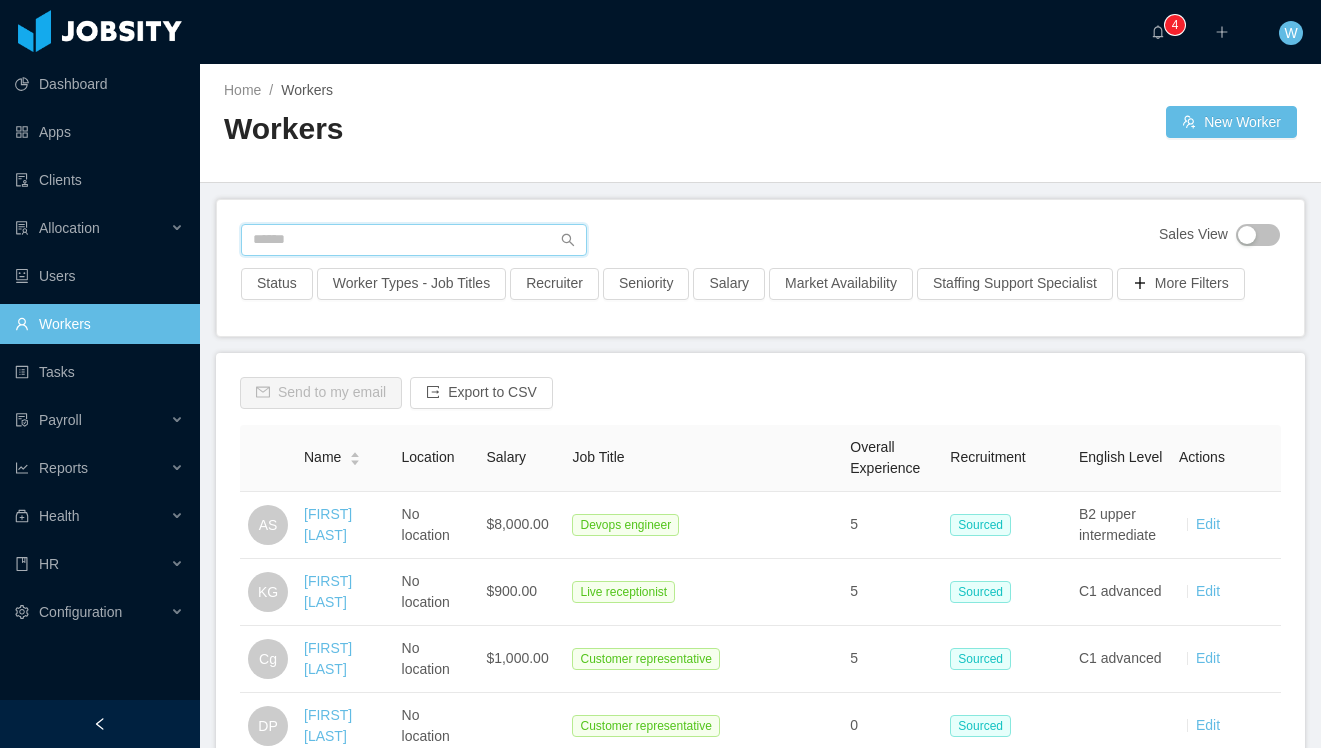 click at bounding box center [414, 240] 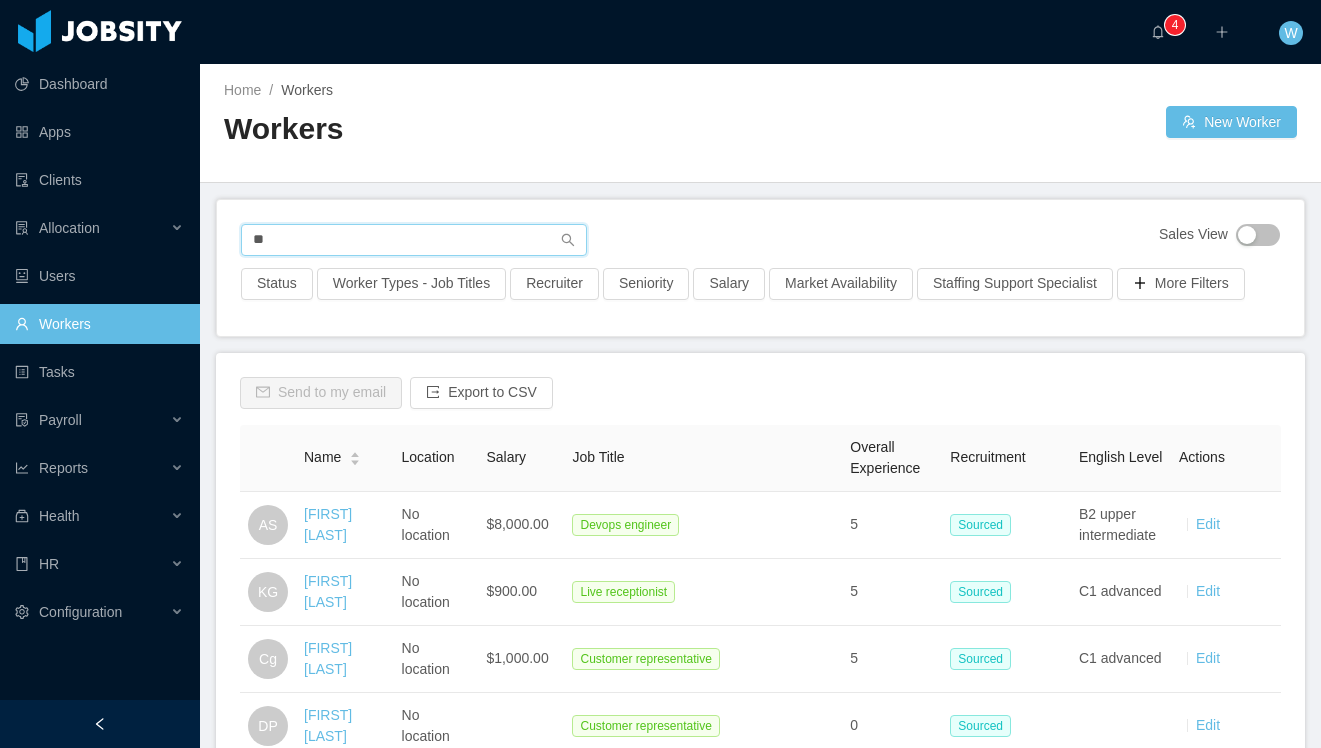 type on "*" 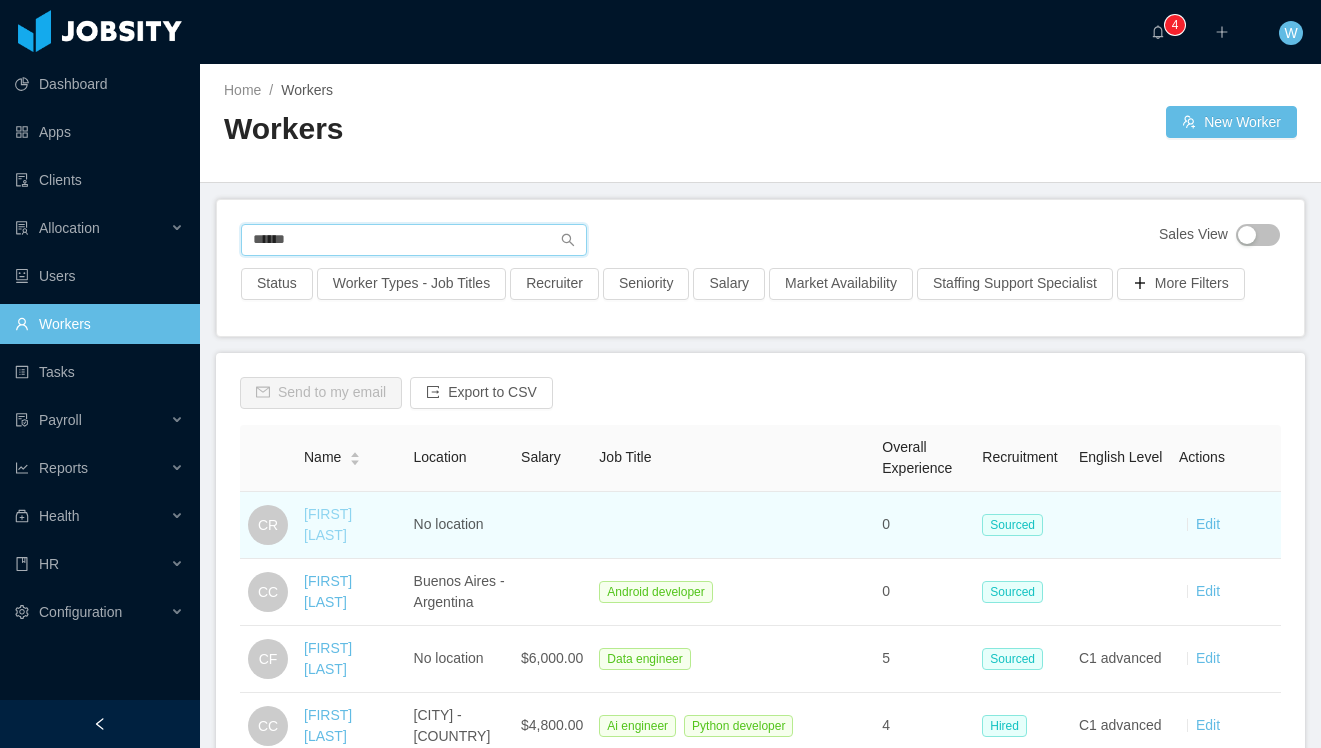 type on "******" 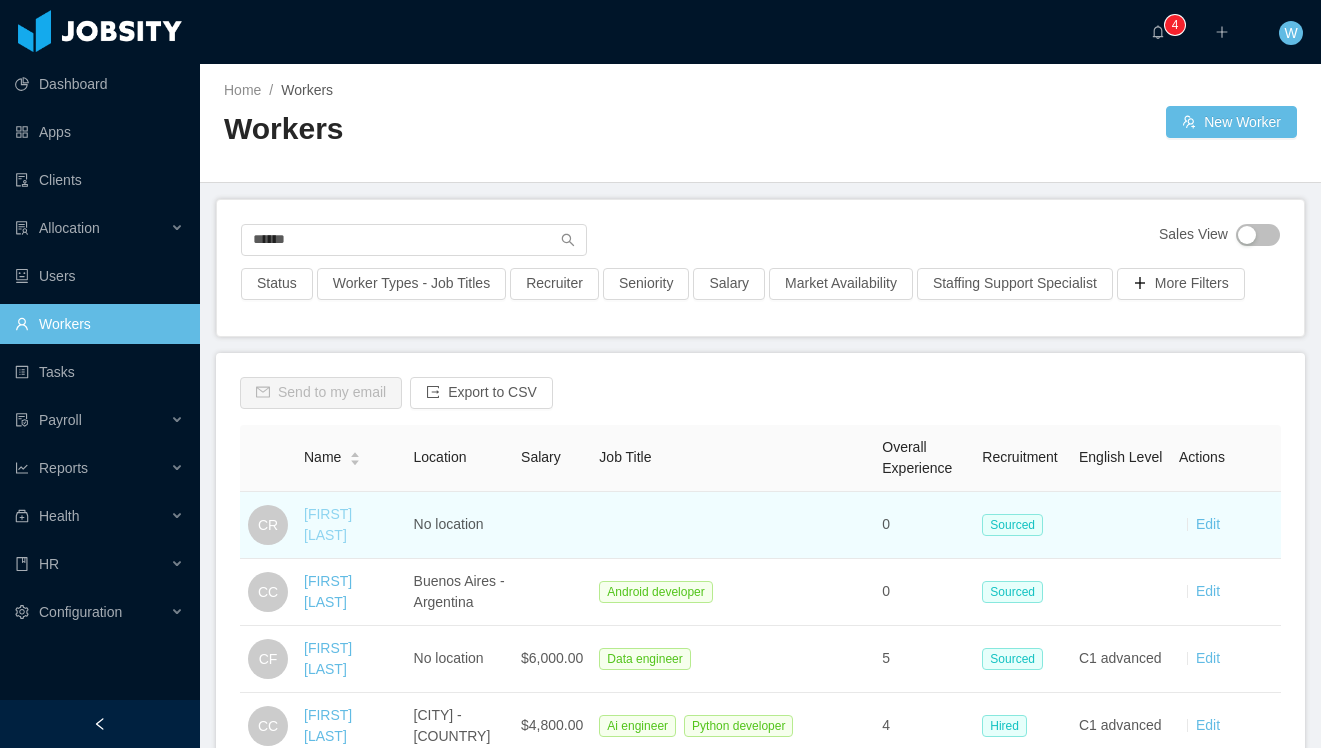 click on "[FIRST] [LAST]" at bounding box center (328, 524) 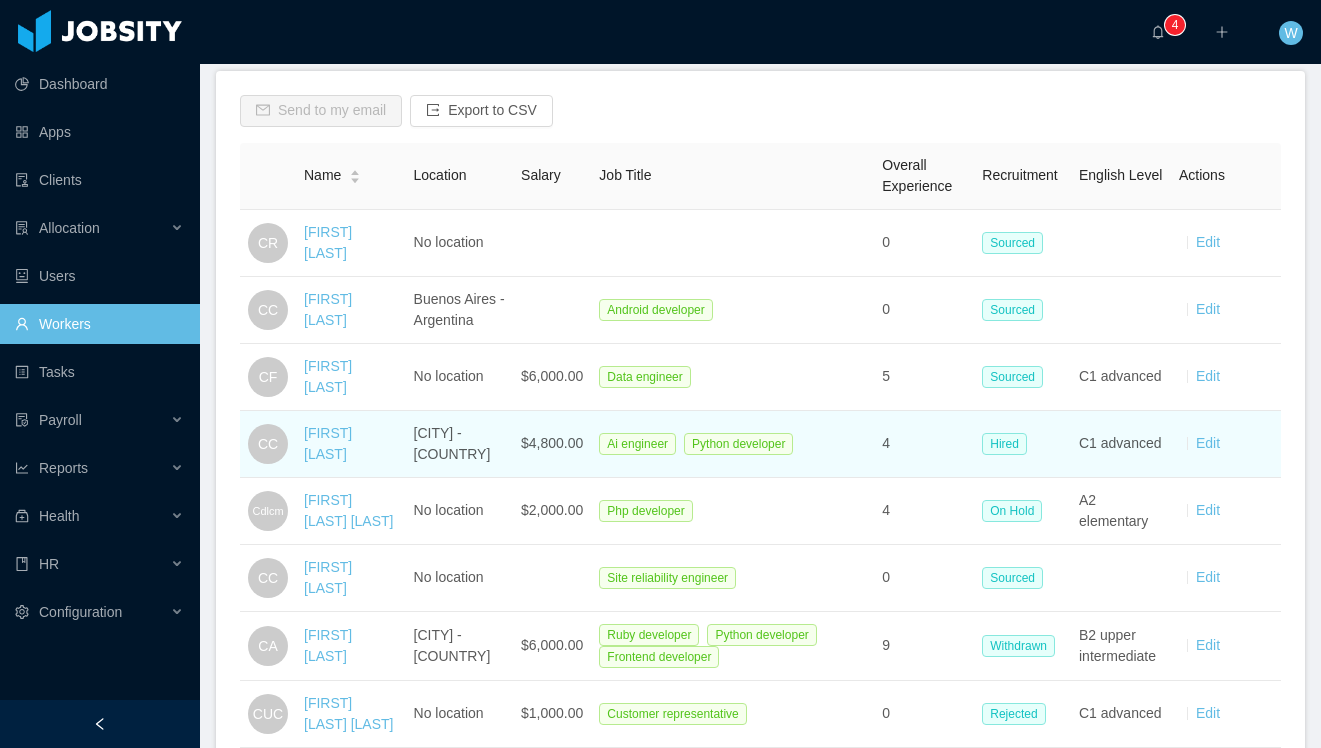 scroll, scrollTop: 302, scrollLeft: 0, axis: vertical 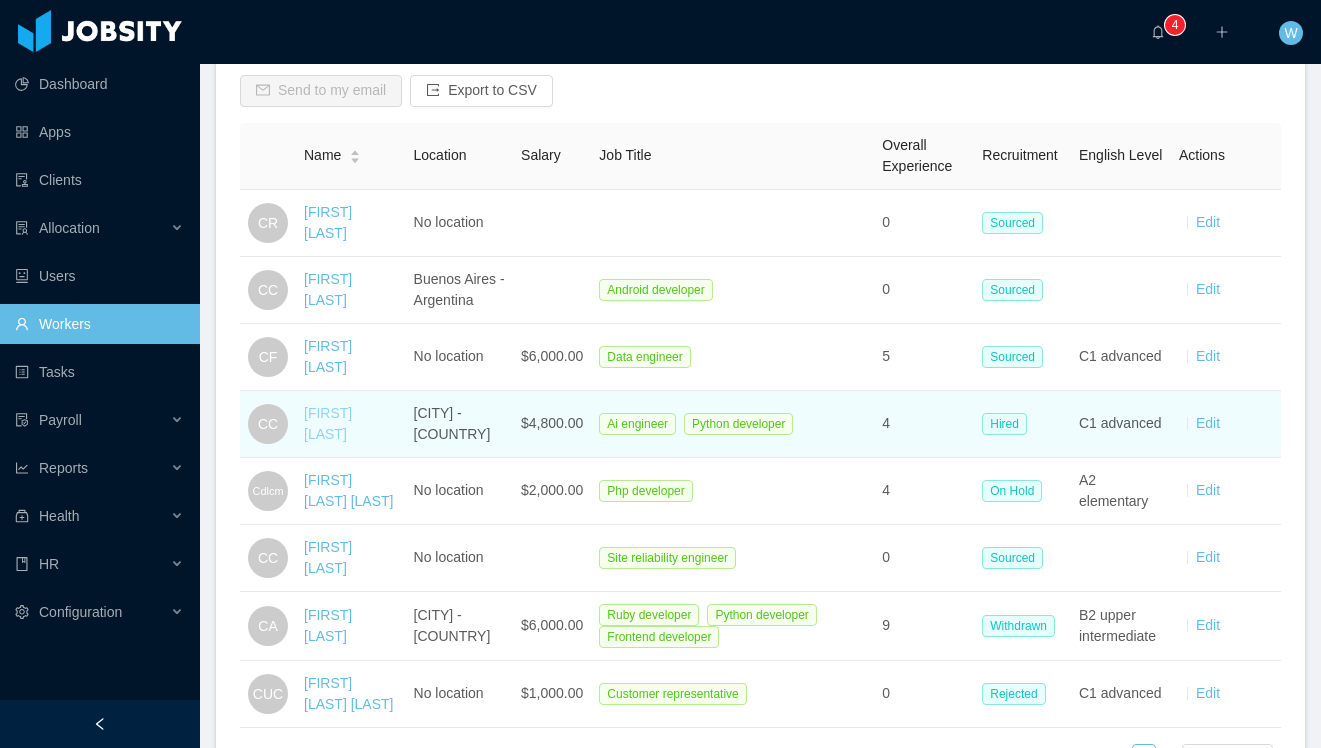 click on "[FIRST] [LAST]" at bounding box center (328, 423) 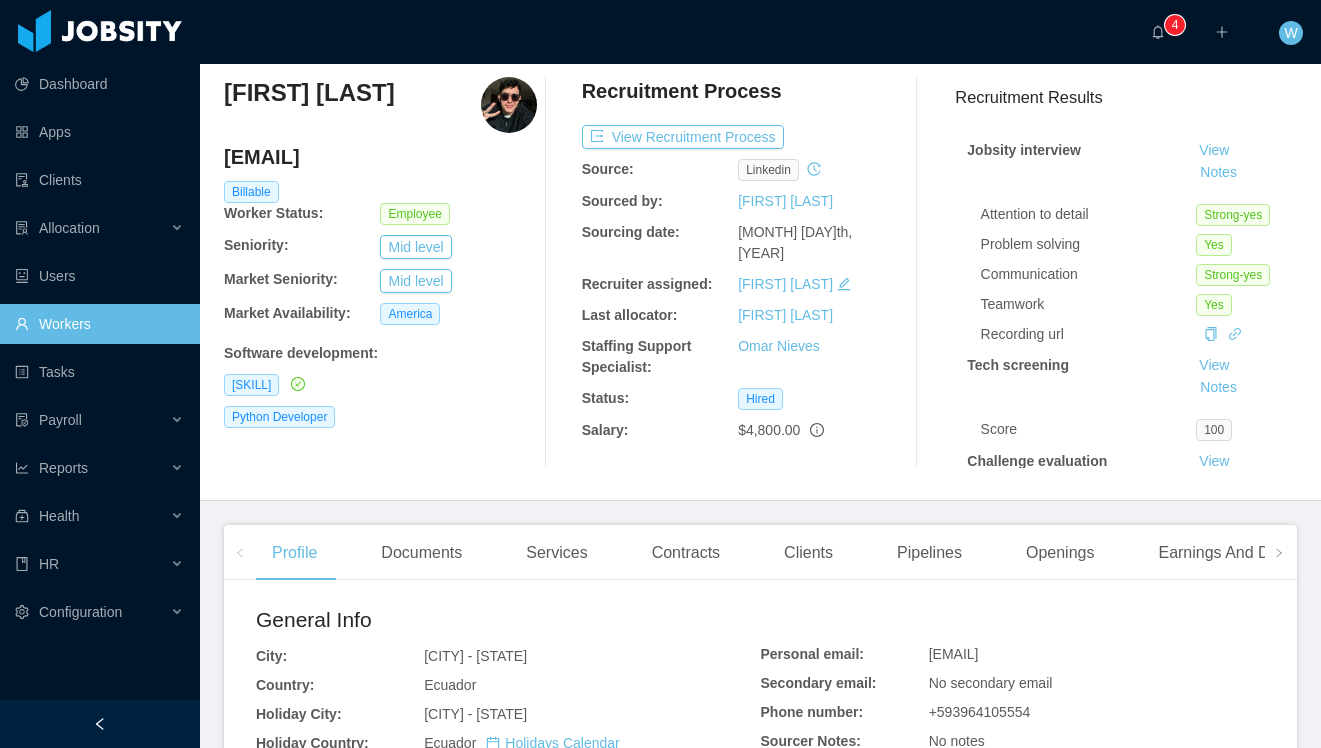 scroll, scrollTop: 84, scrollLeft: 0, axis: vertical 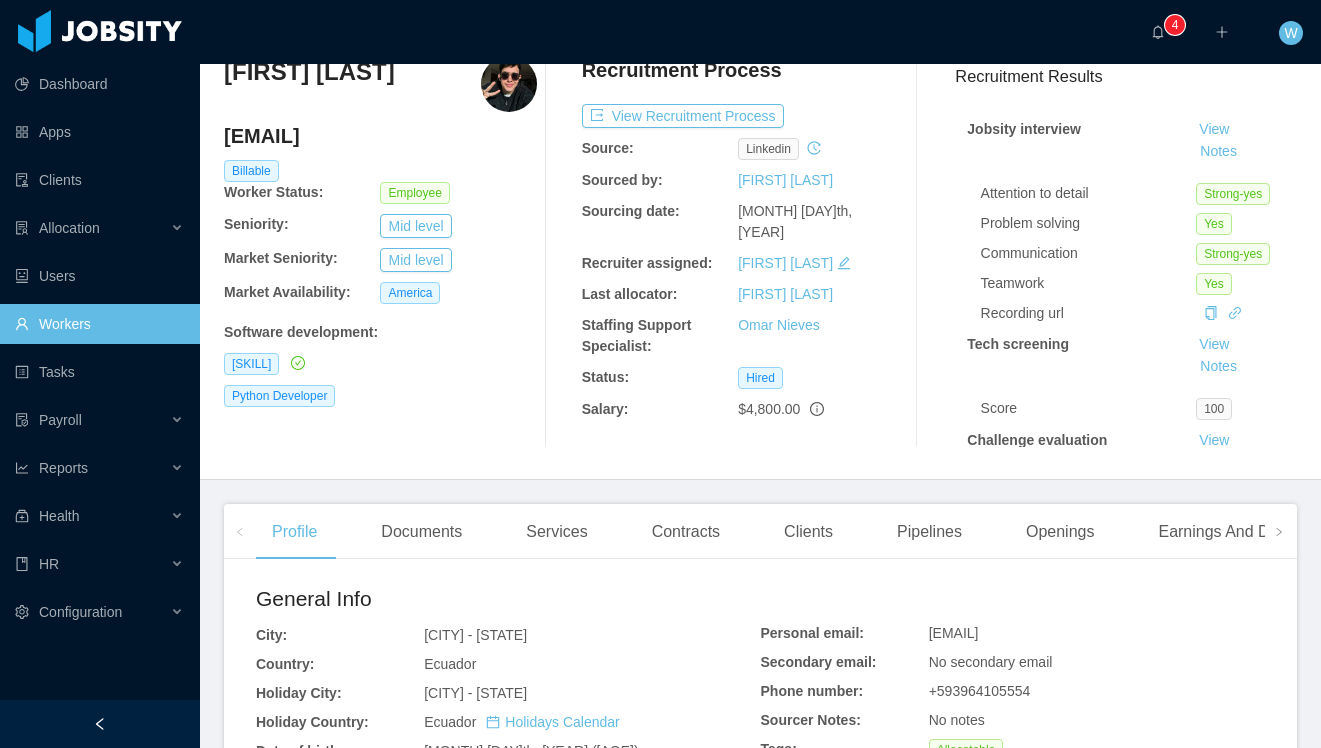 click on "Clients" at bounding box center (808, 532) 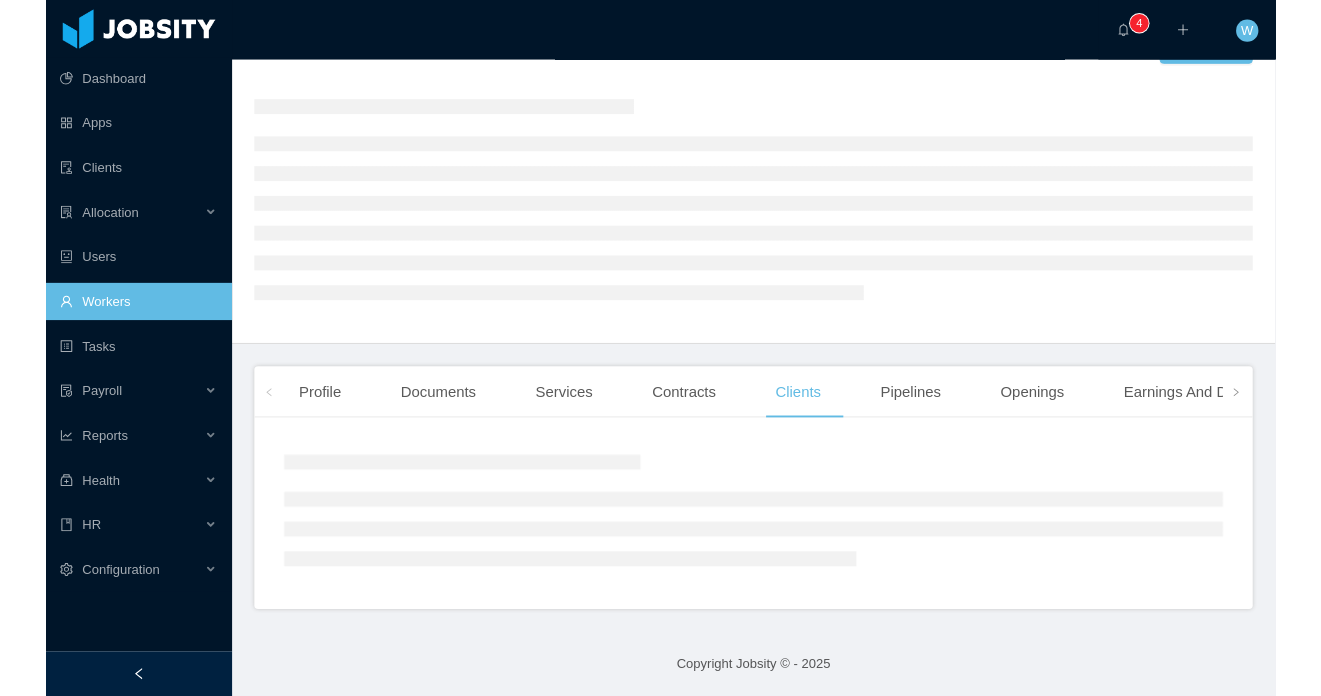 scroll, scrollTop: 84, scrollLeft: 0, axis: vertical 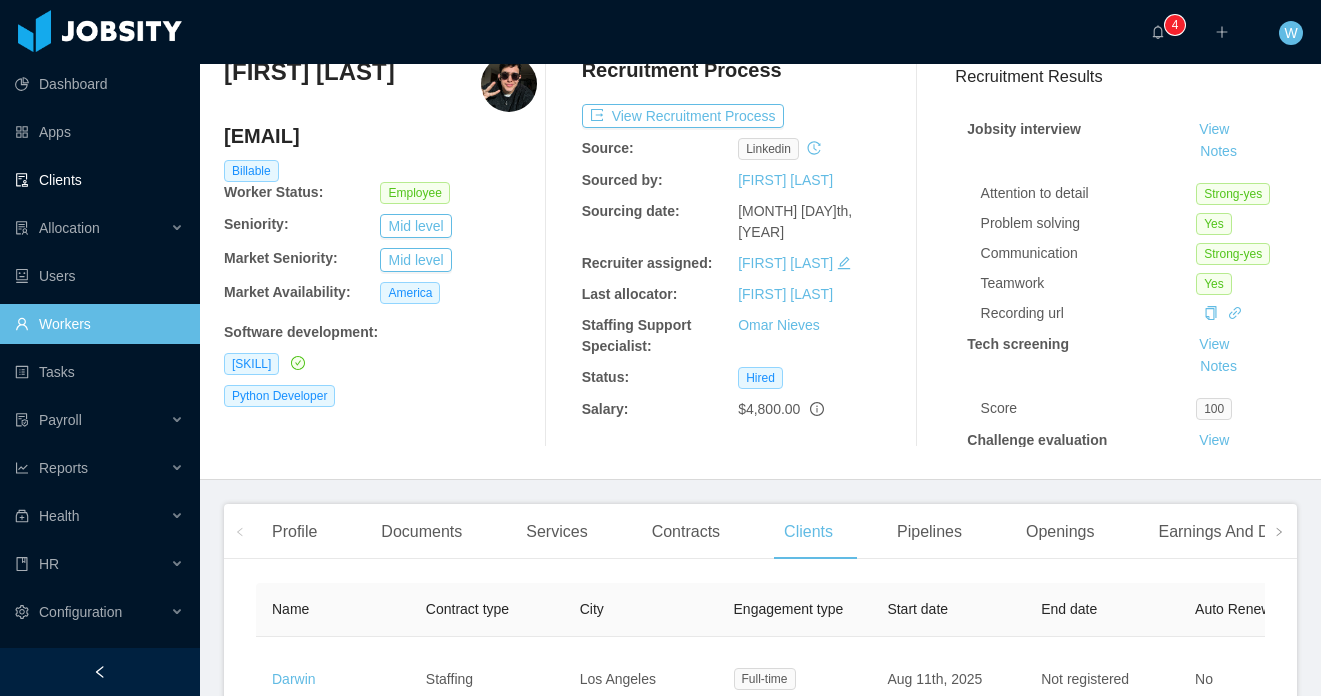 click on "Clients" at bounding box center (99, 180) 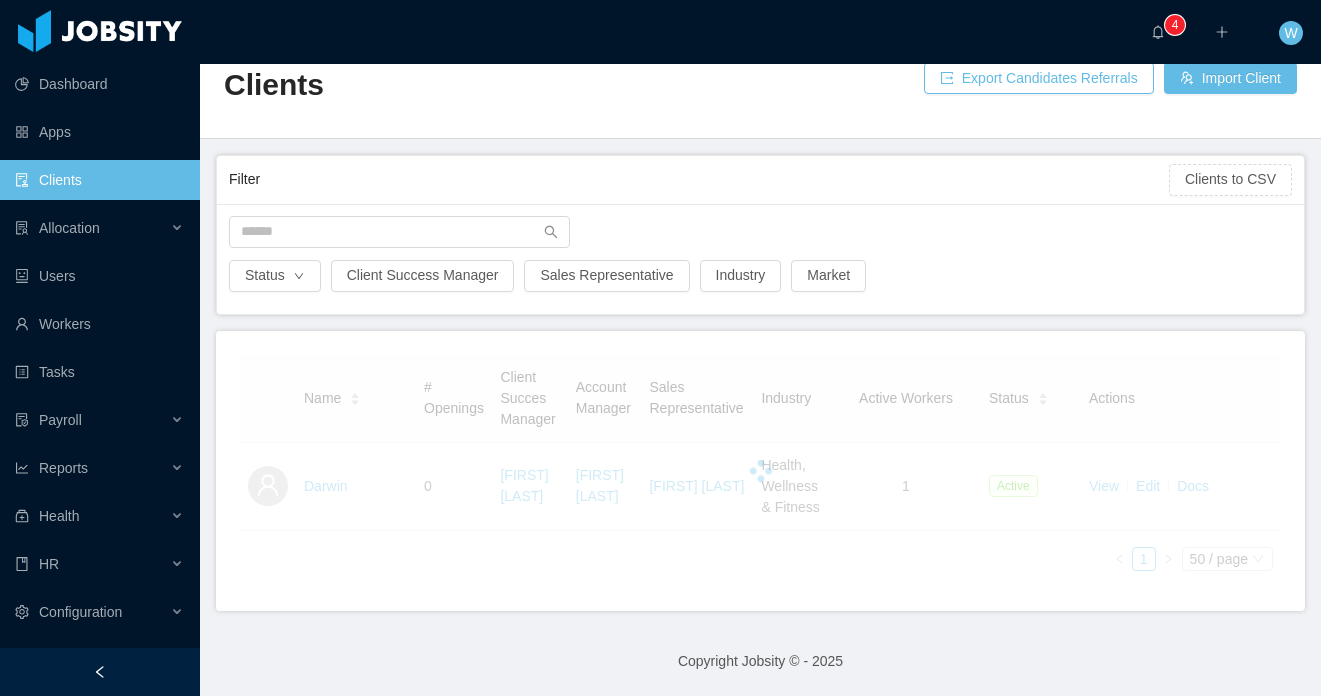 scroll, scrollTop: 84, scrollLeft: 0, axis: vertical 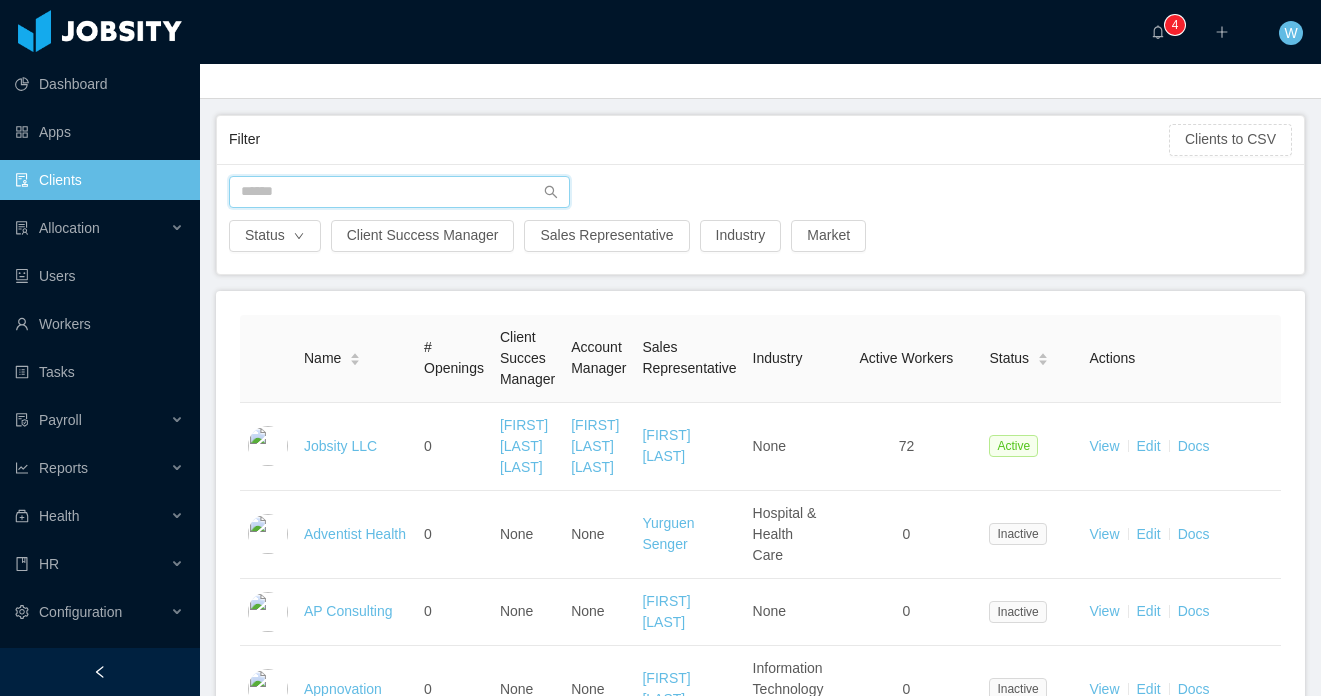 click at bounding box center (399, 192) 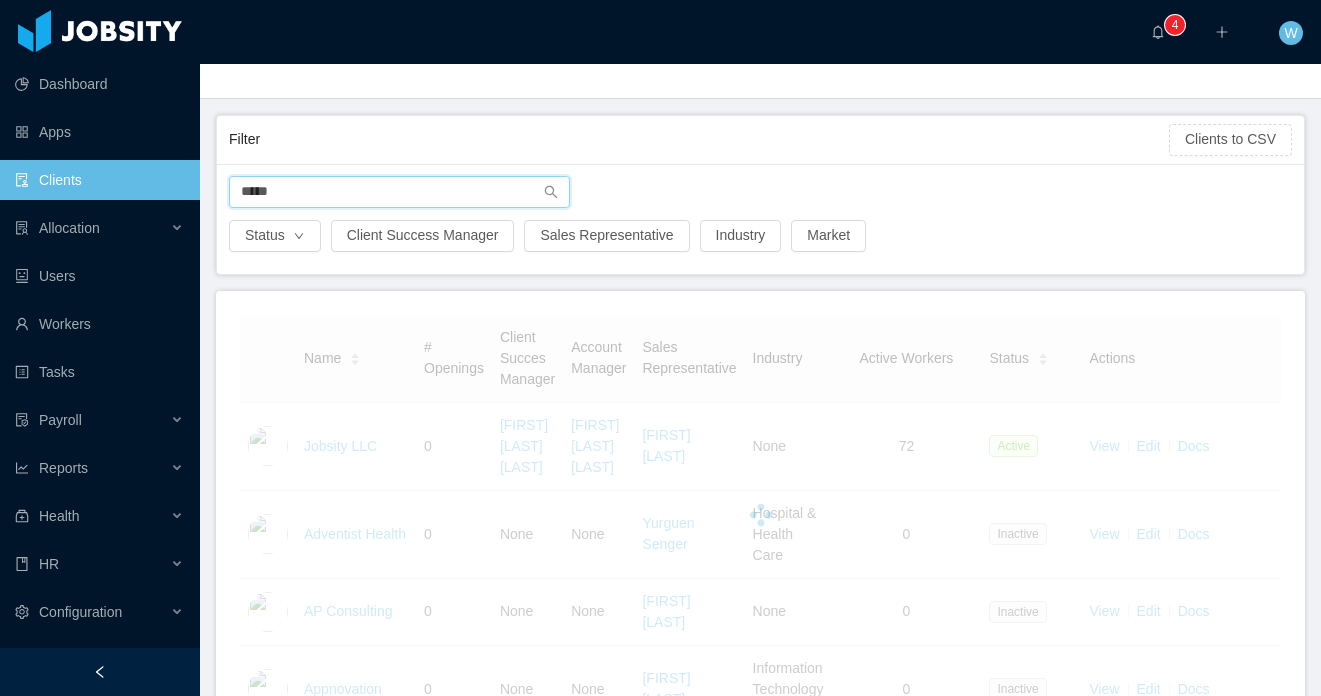 scroll, scrollTop: 23, scrollLeft: 0, axis: vertical 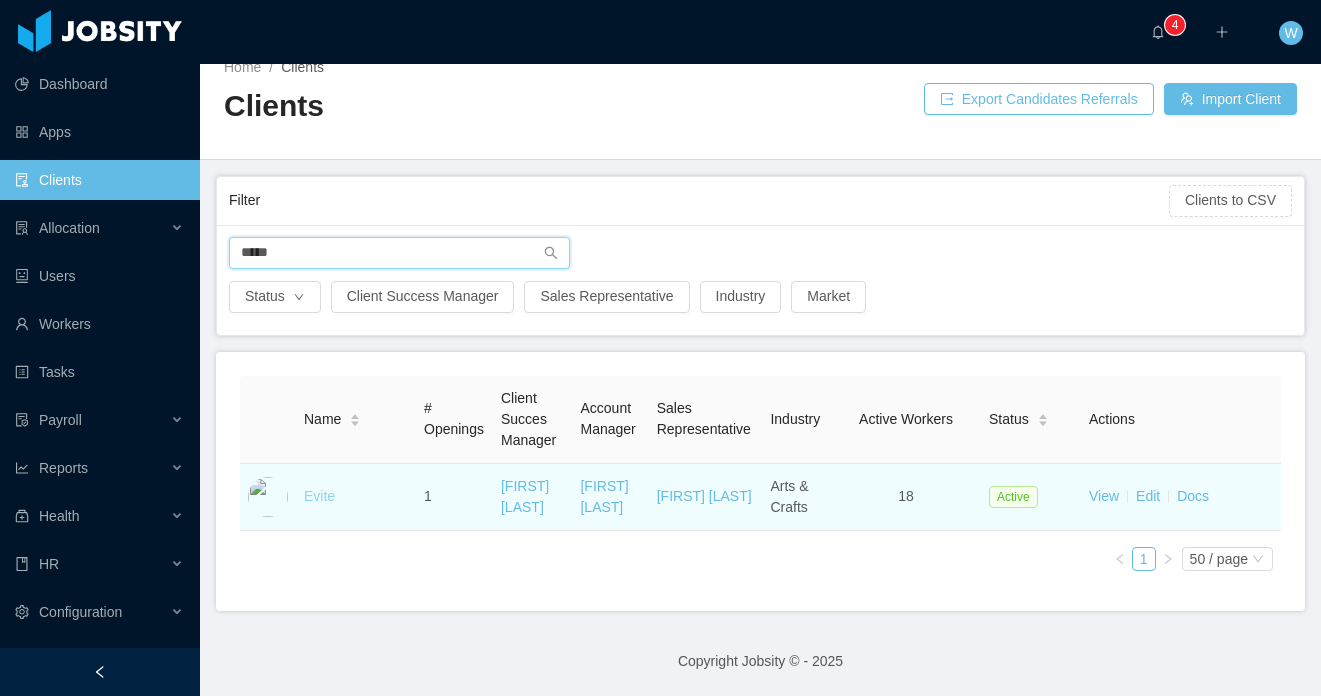 type on "*****" 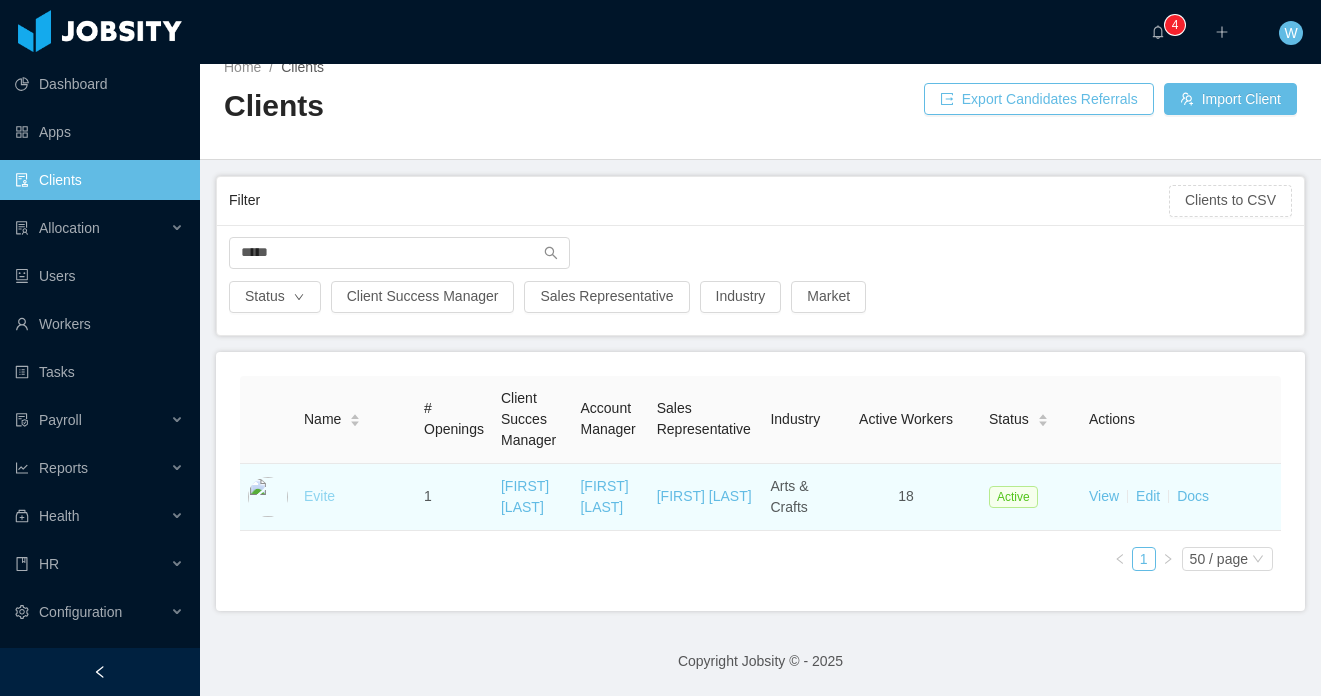 click on "Evite" at bounding box center [319, 496] 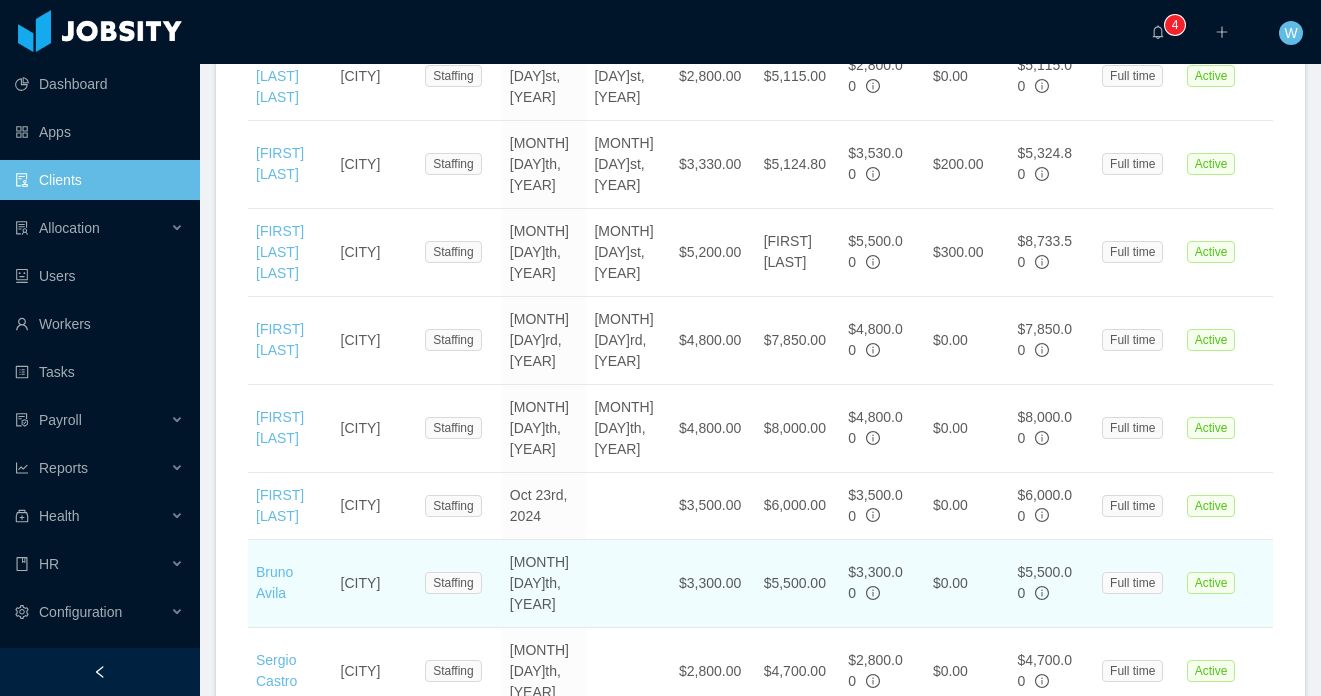 scroll, scrollTop: 1667, scrollLeft: 0, axis: vertical 